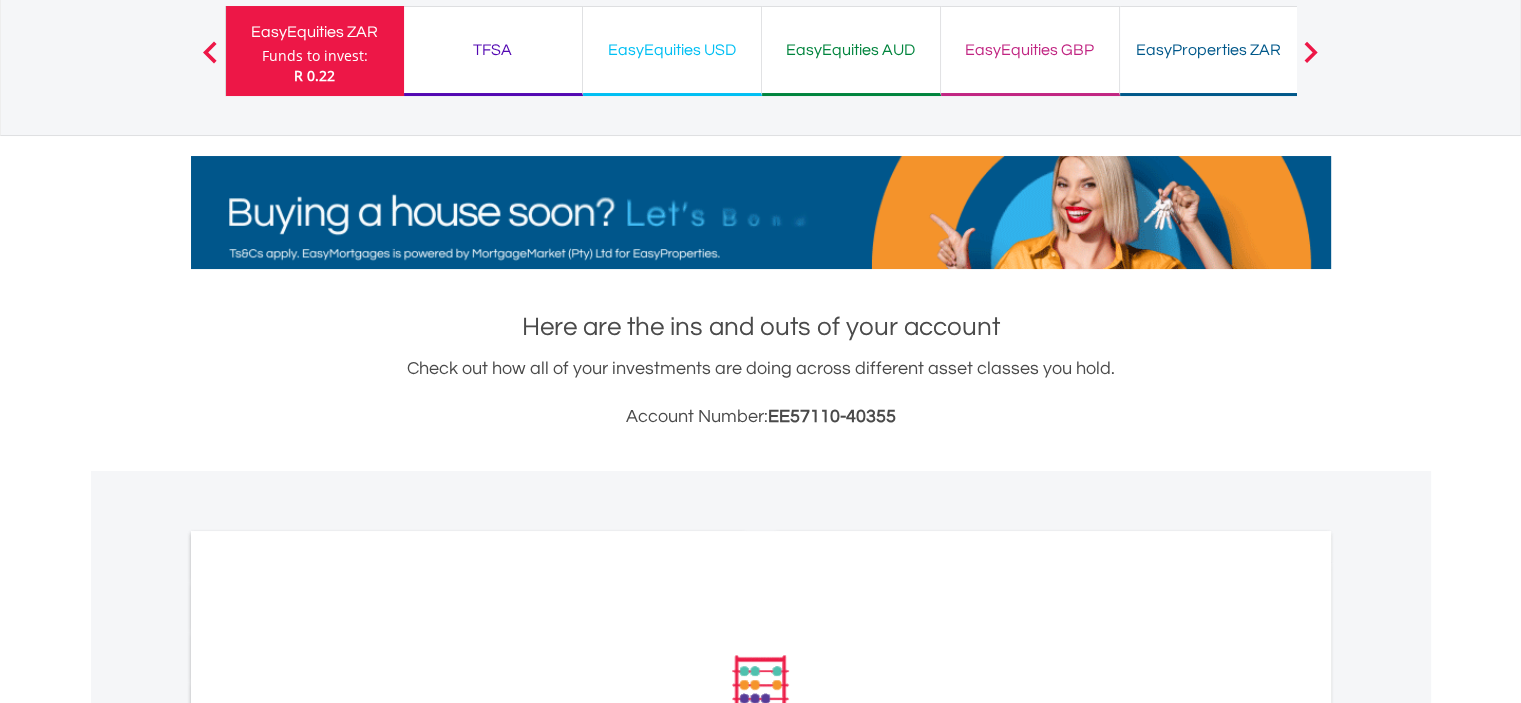 scroll, scrollTop: 0, scrollLeft: 0, axis: both 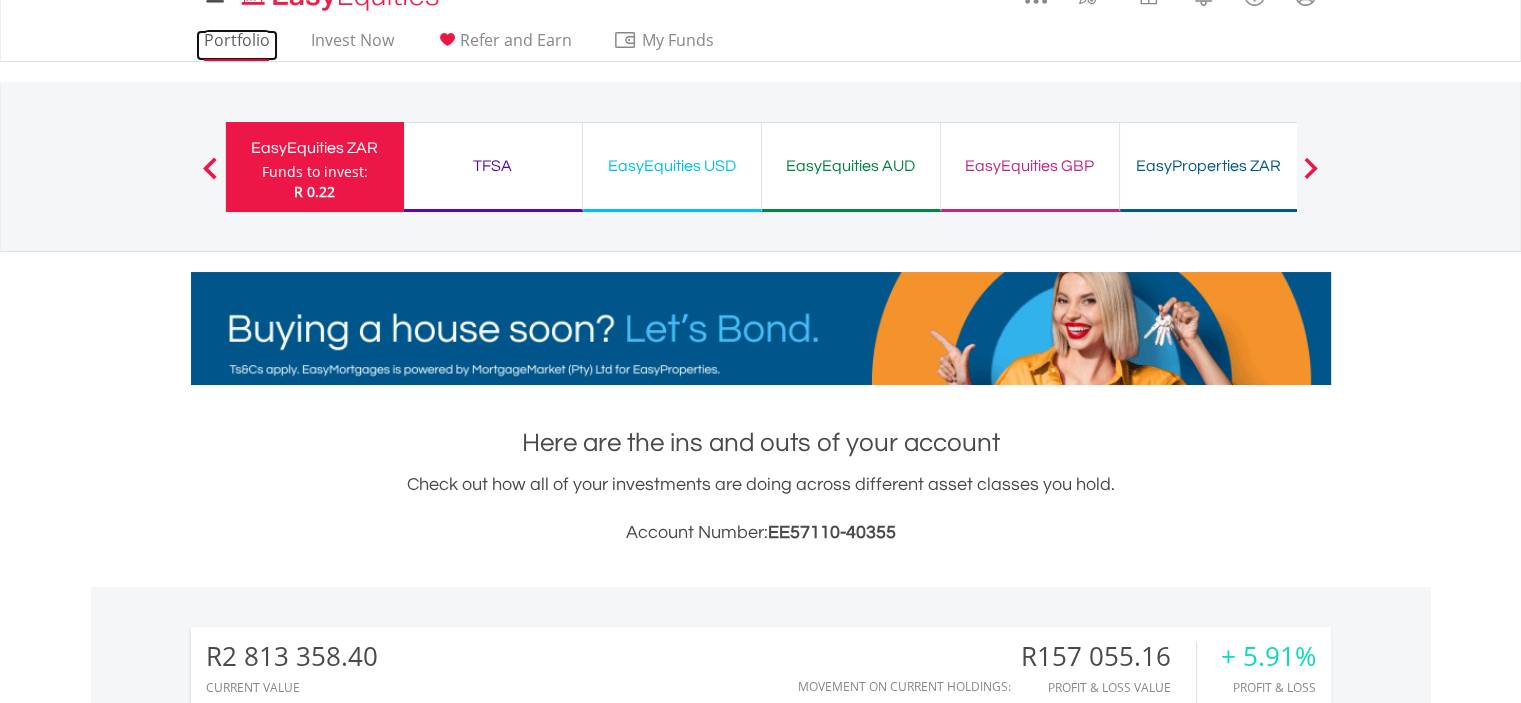 click on "Portfolio" at bounding box center [237, 45] 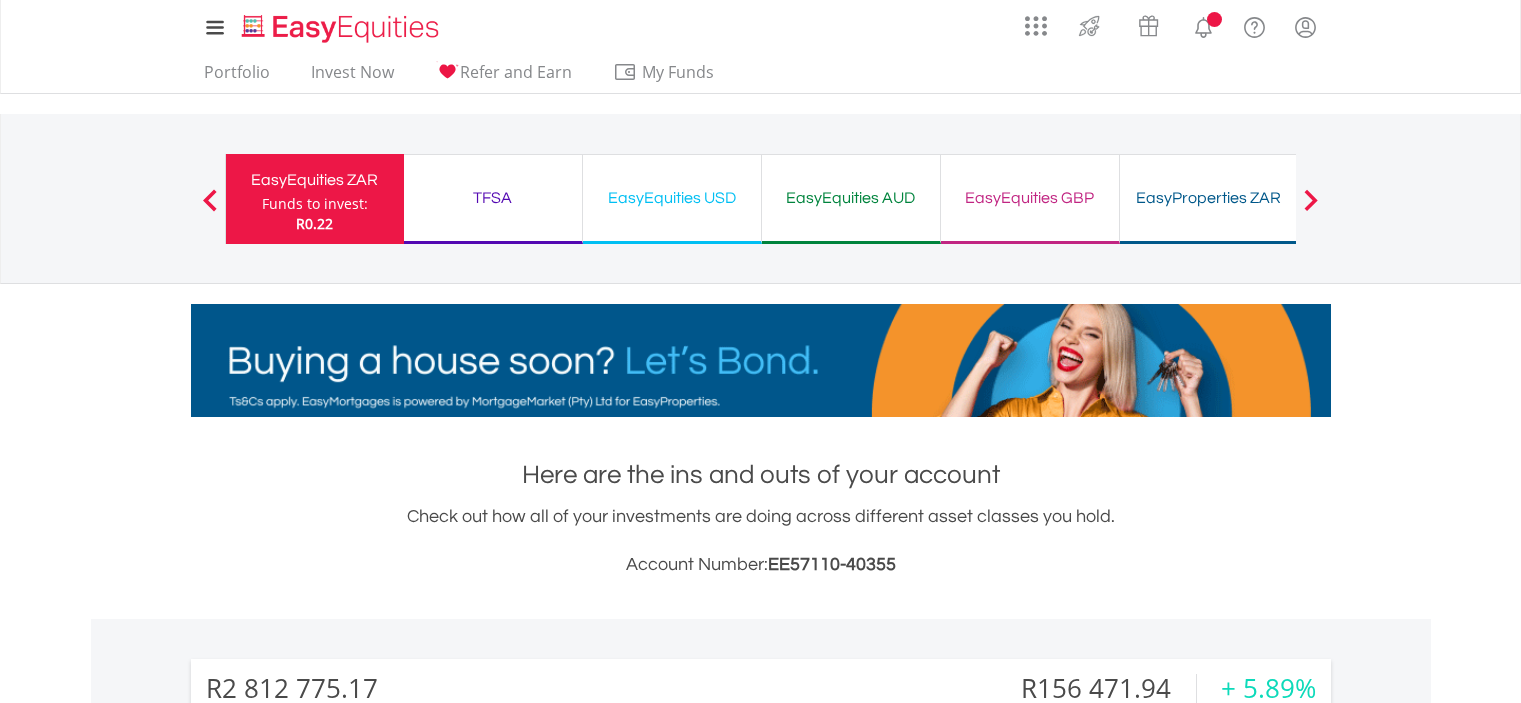 scroll, scrollTop: 0, scrollLeft: 0, axis: both 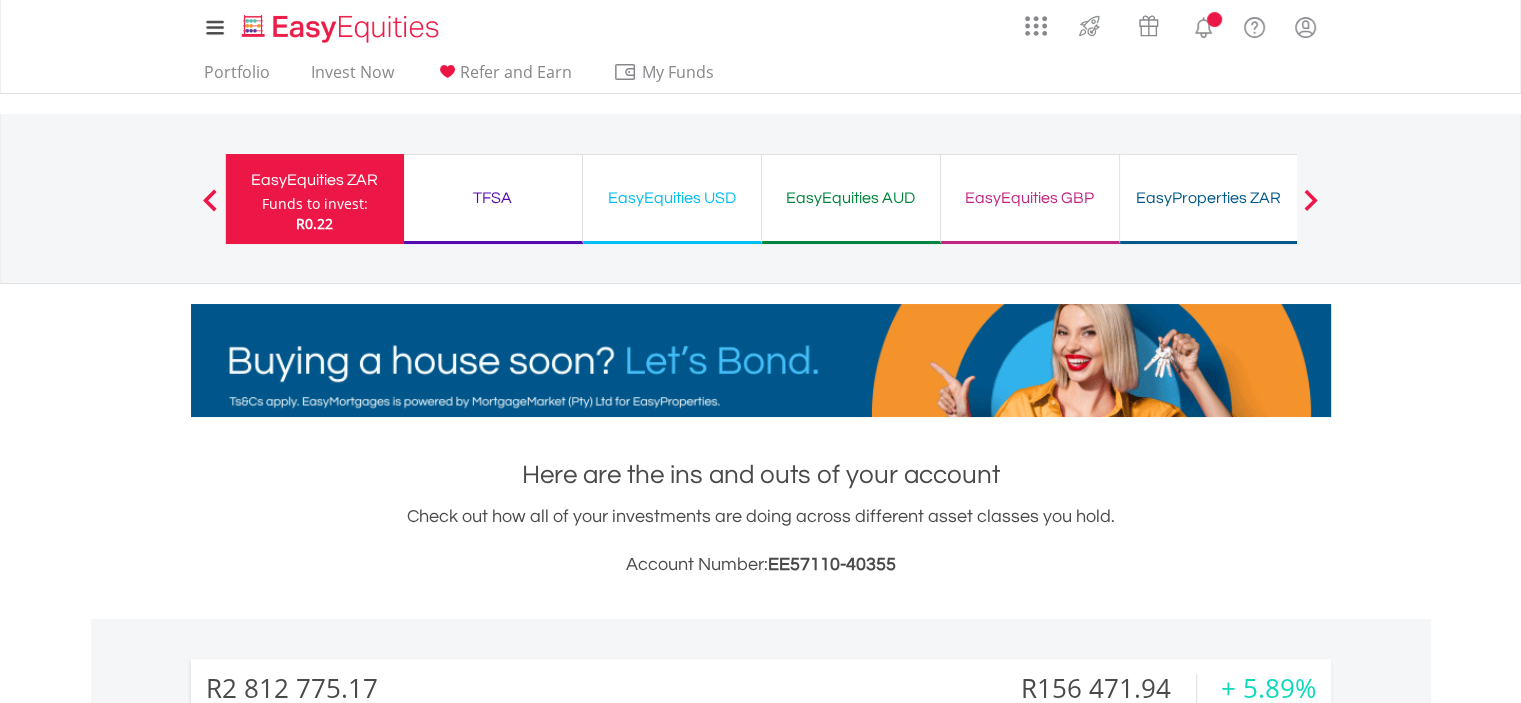 drag, startPoint x: 0, startPoint y: 0, endPoint x: 1048, endPoint y: 406, distance: 1123.895 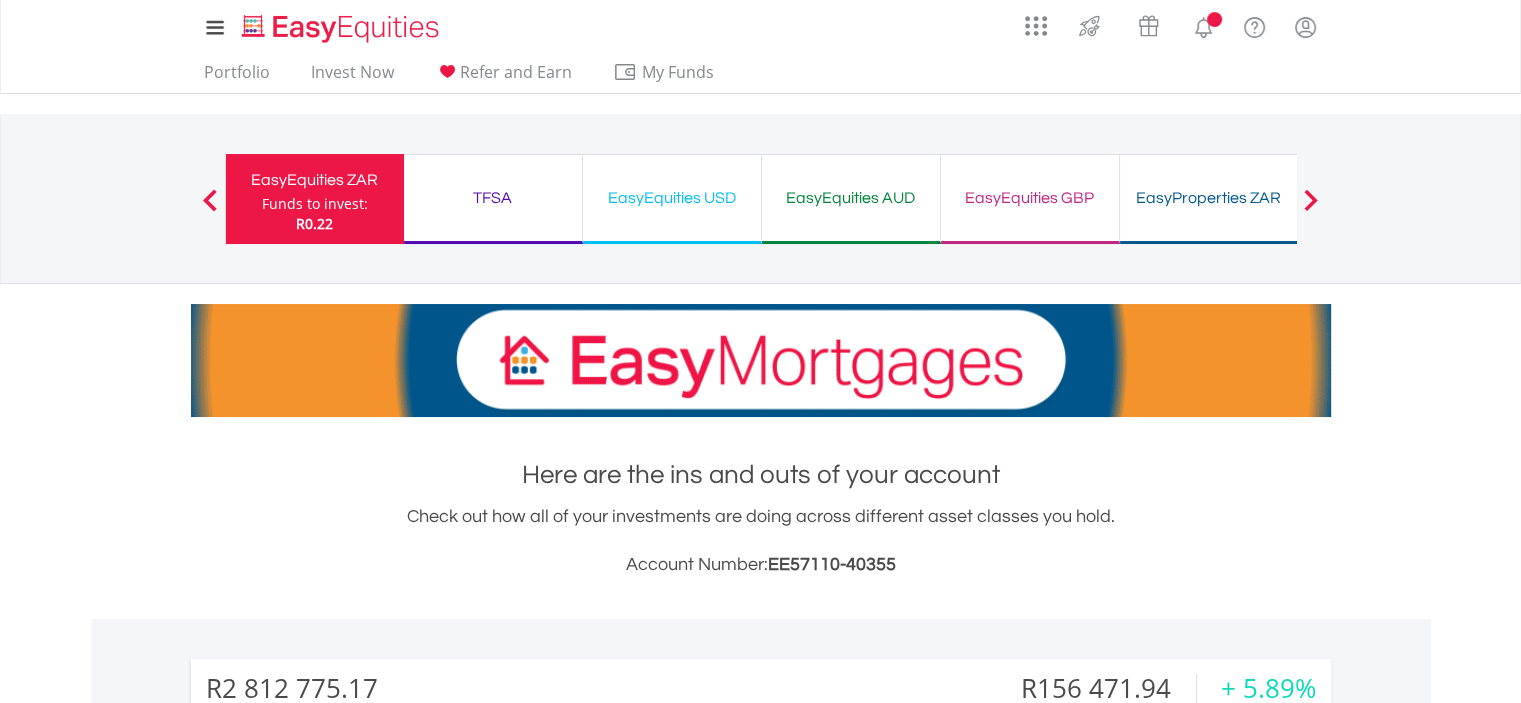 click on "My Investments
Invest Now
New Listings
Sell
My Recurring Investments
Pending Orders
Switch Unit Trusts
Vouchers
Buy a Voucher
Redeem a Voucher" at bounding box center [760, 208] 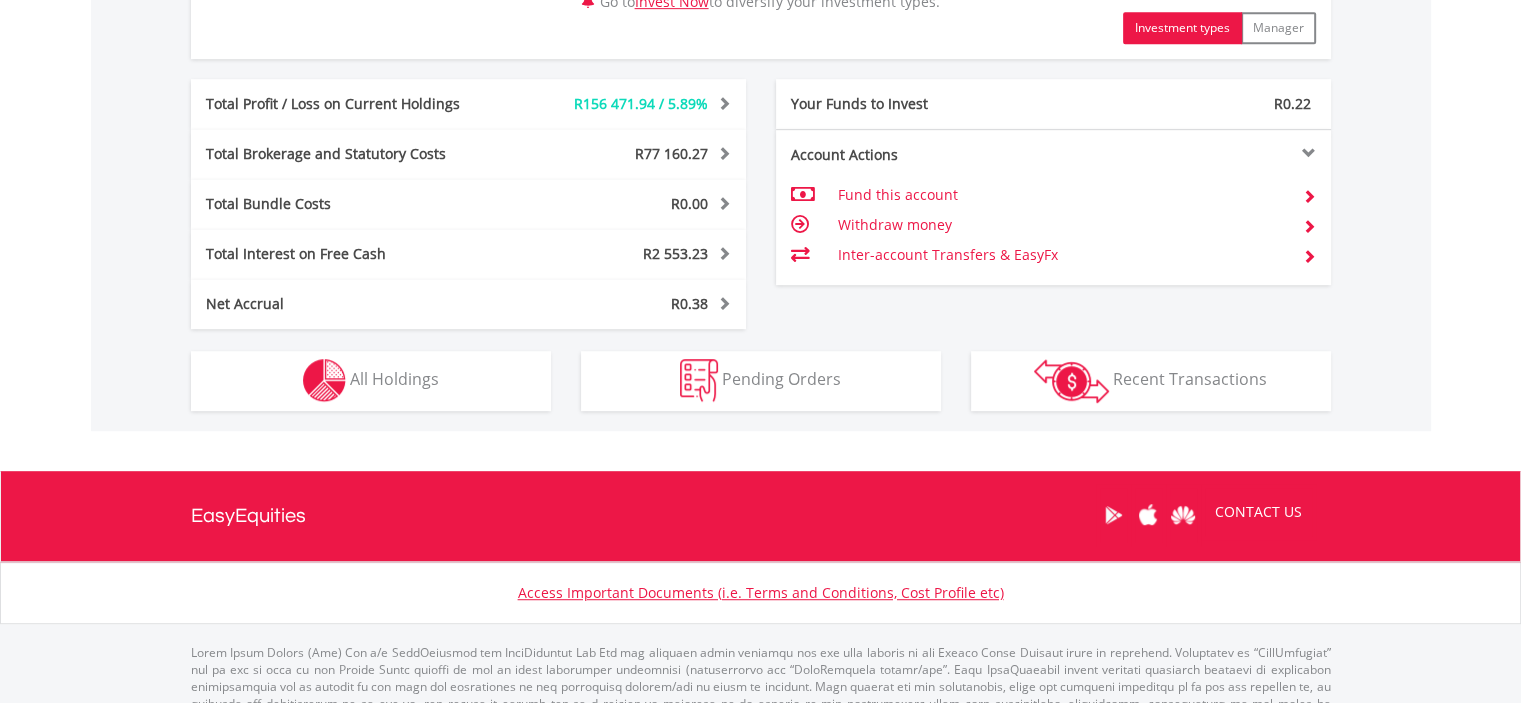 scroll, scrollTop: 1094, scrollLeft: 0, axis: vertical 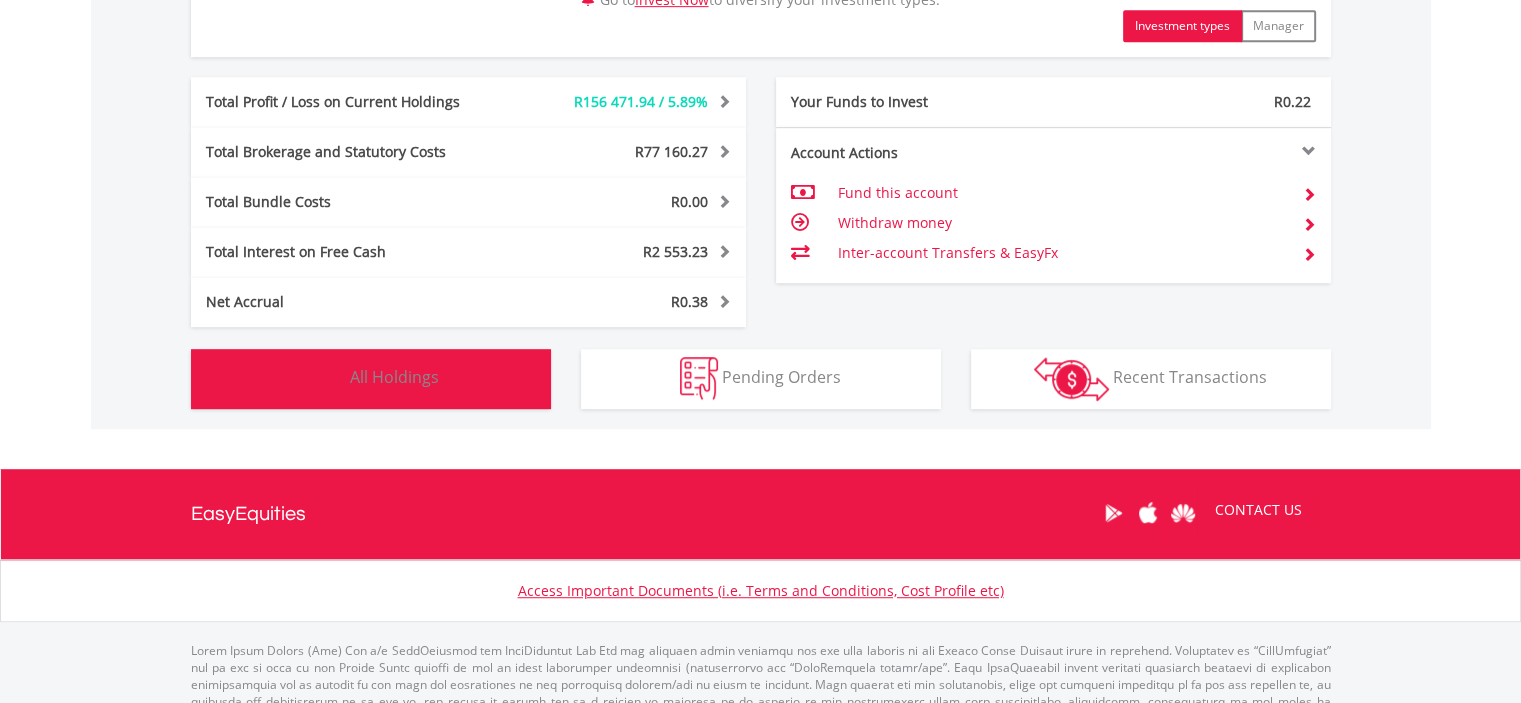 click on "Holdings
All Holdings" at bounding box center (371, 379) 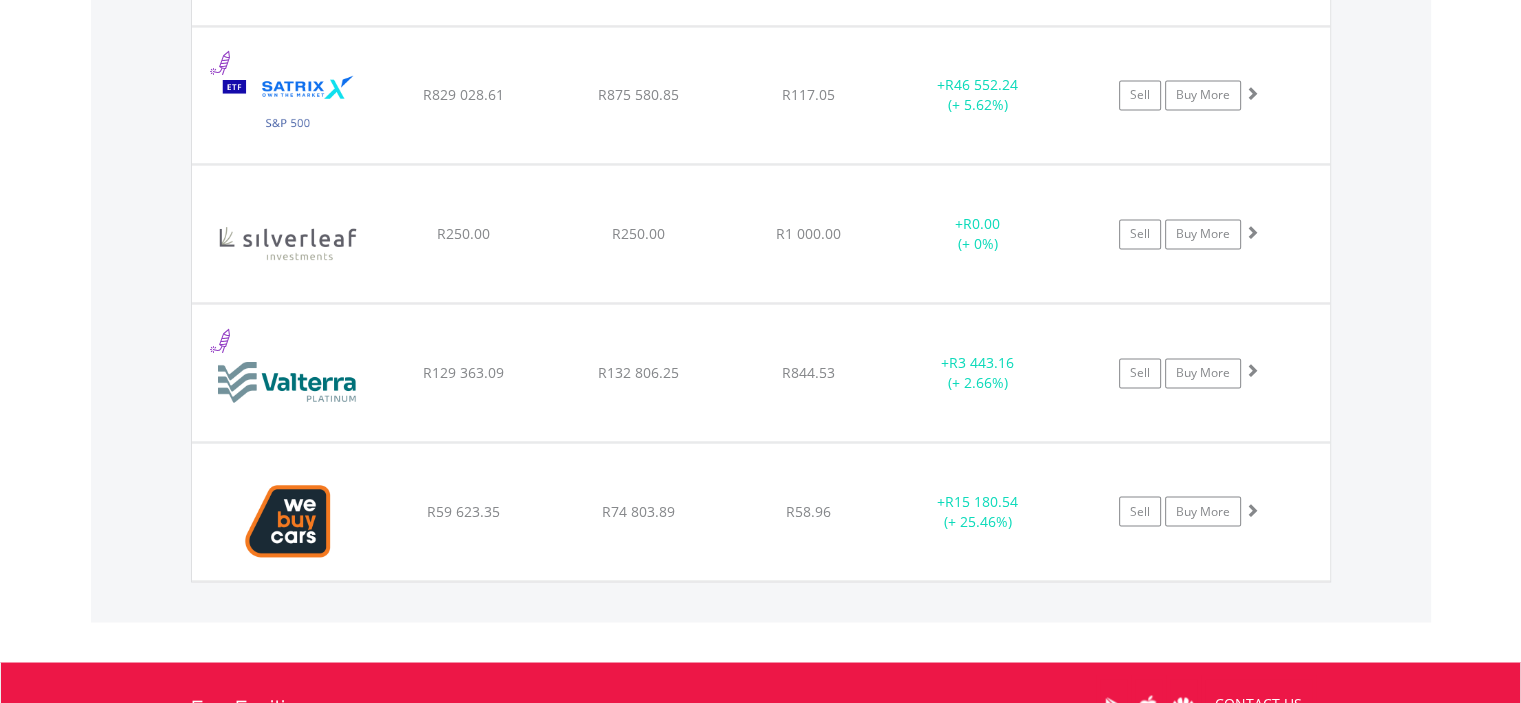 scroll, scrollTop: 3373, scrollLeft: 0, axis: vertical 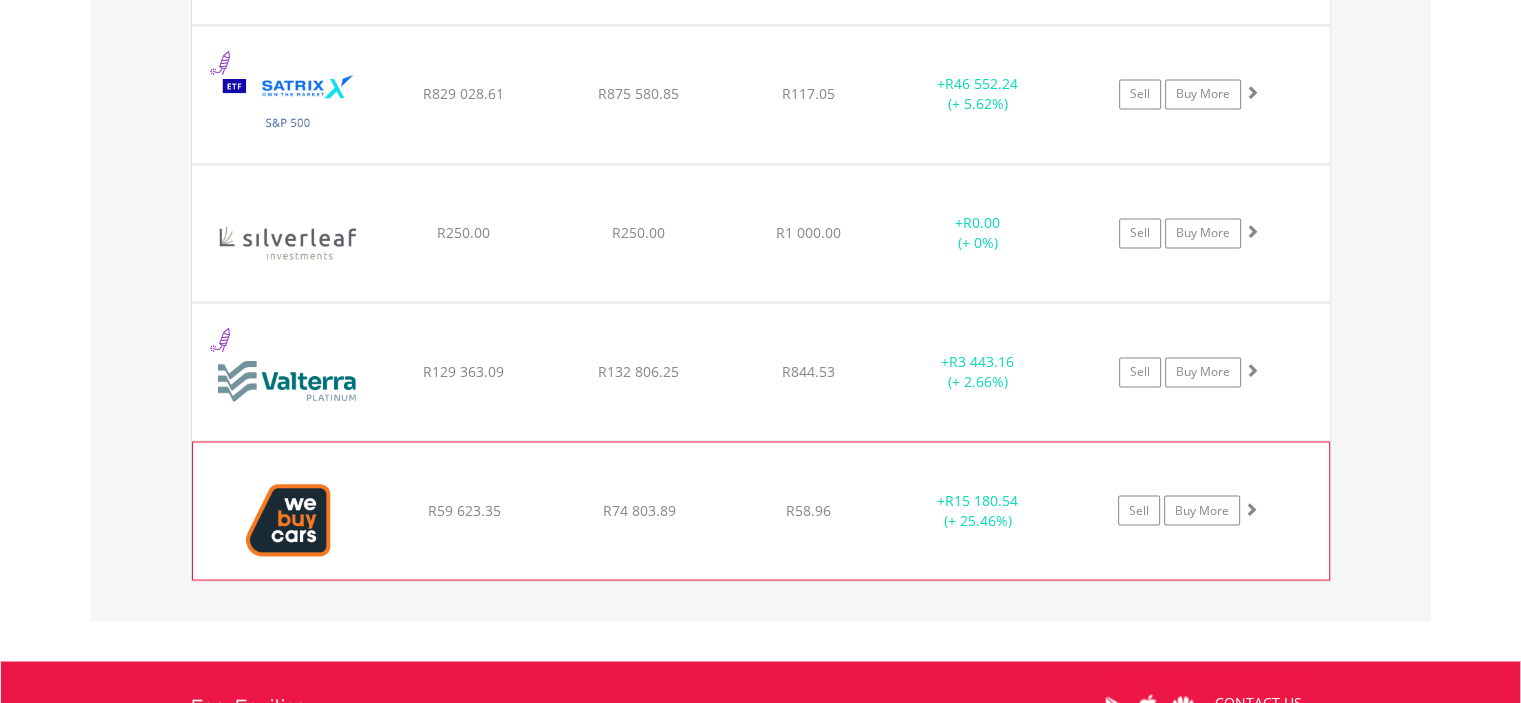 click at bounding box center [1251, 508] 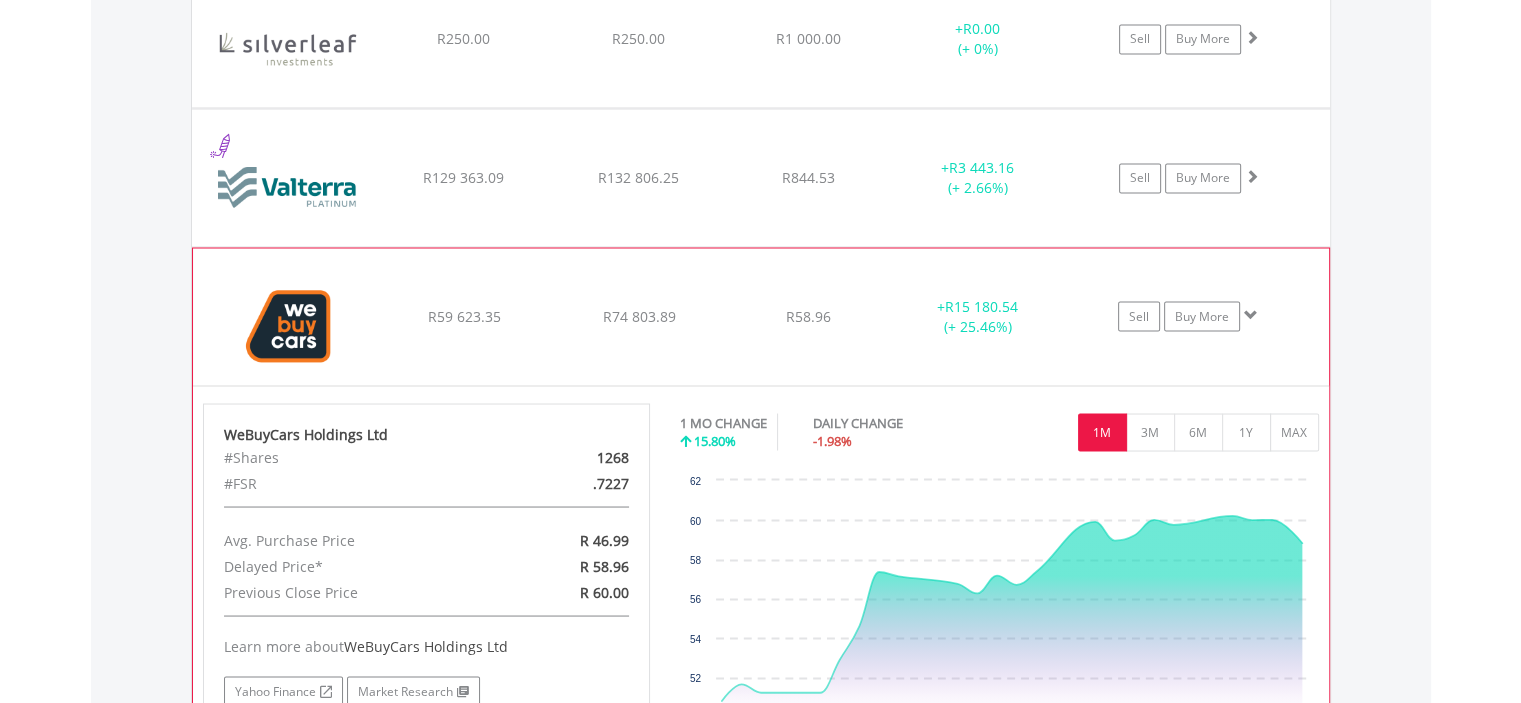 scroll, scrollTop: 3569, scrollLeft: 0, axis: vertical 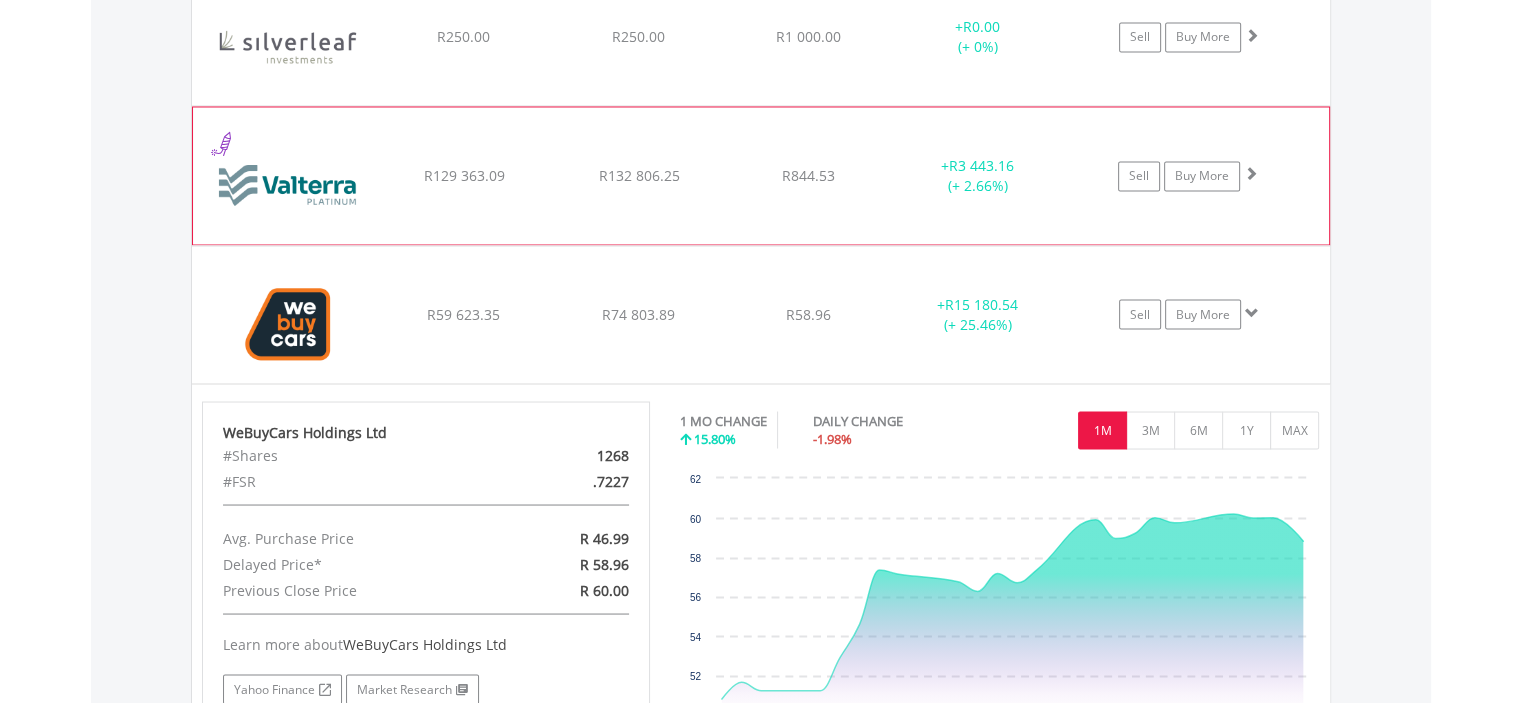 click on "Sell
Buy More" at bounding box center (1199, -1831) 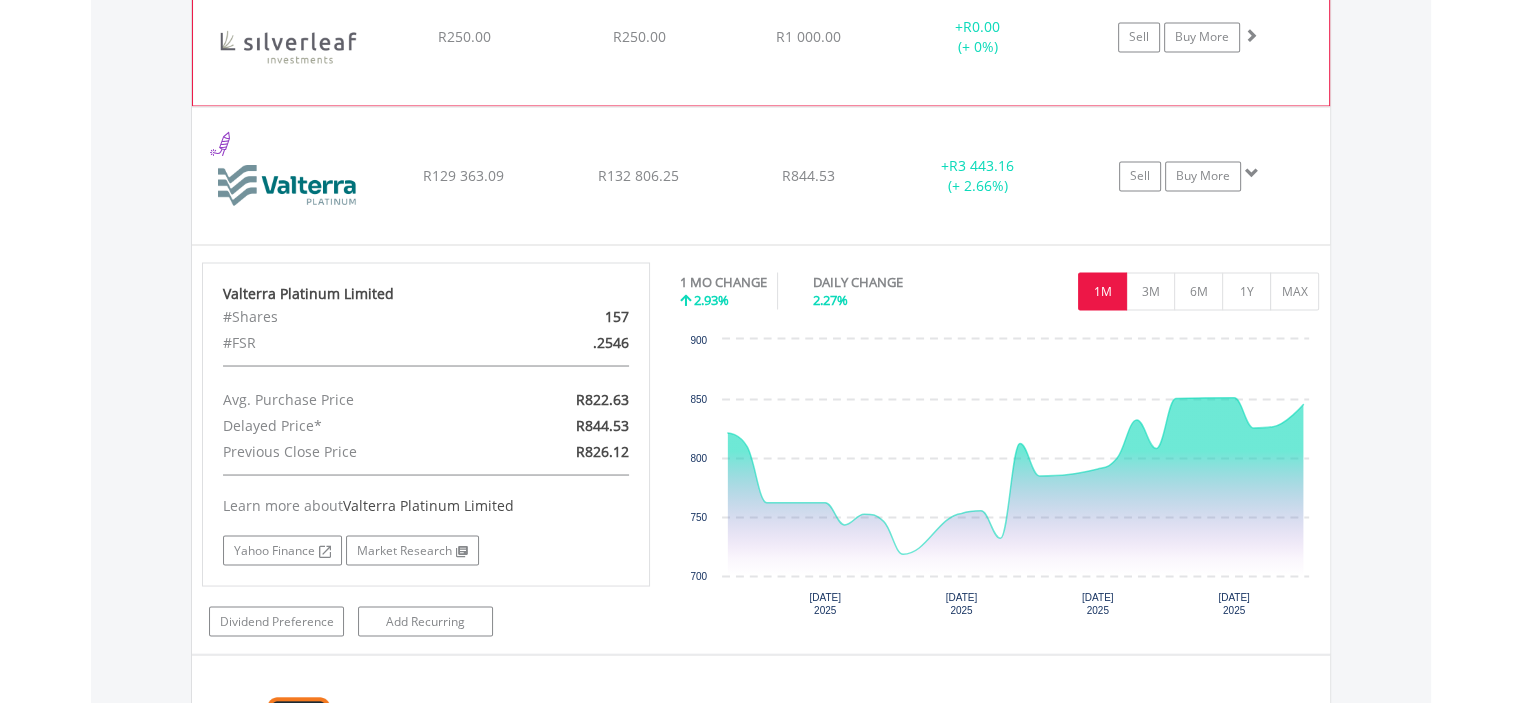 click at bounding box center (1251, 35) 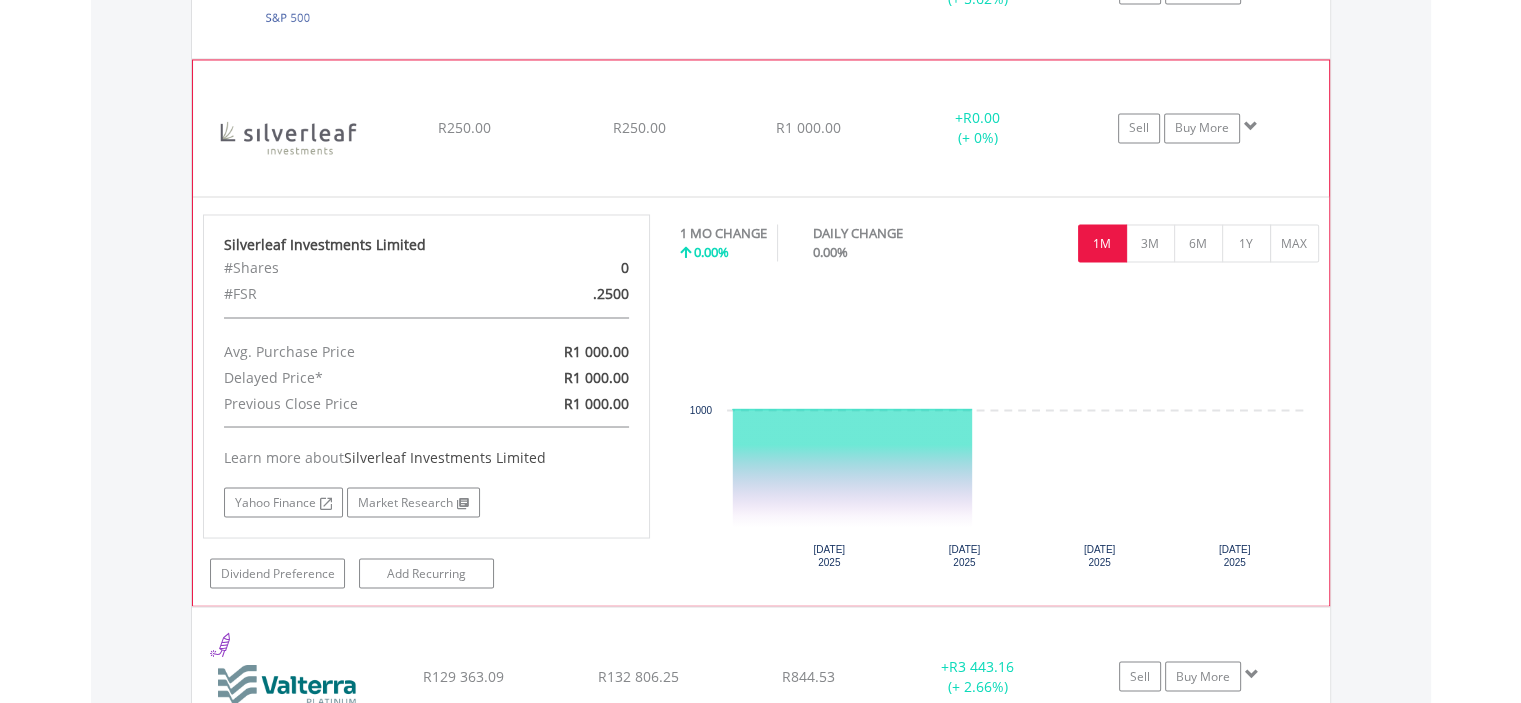 scroll, scrollTop: 3476, scrollLeft: 0, axis: vertical 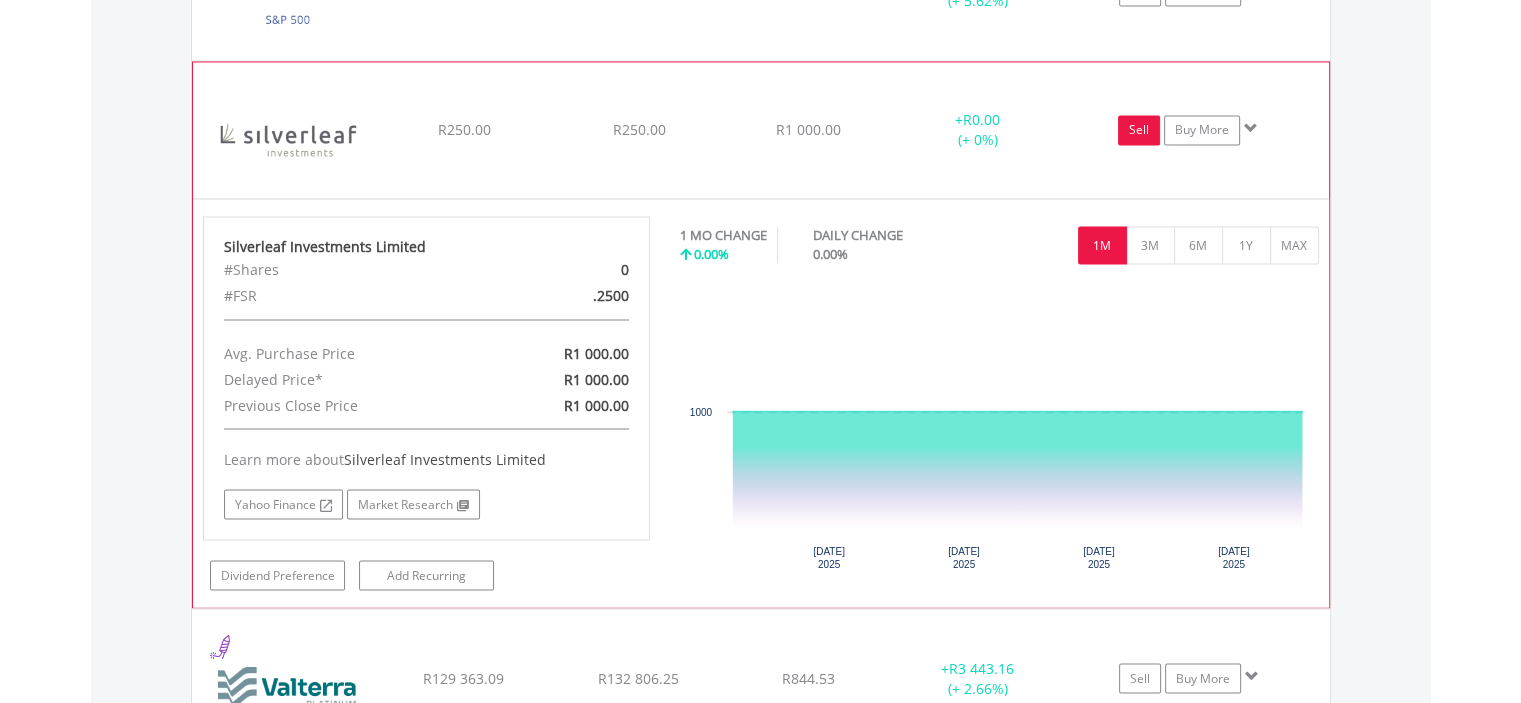 click on "Sell" at bounding box center [1139, 130] 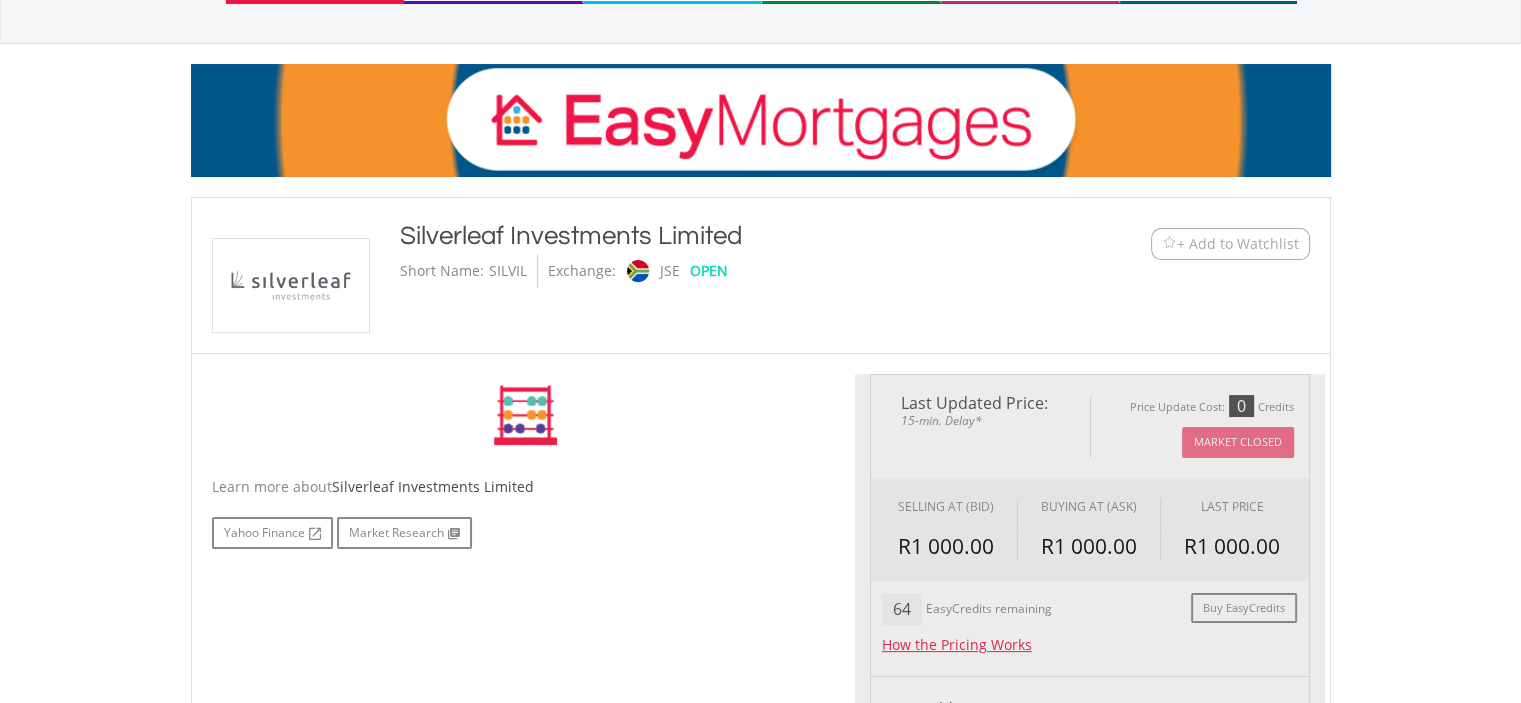 scroll, scrollTop: 258, scrollLeft: 0, axis: vertical 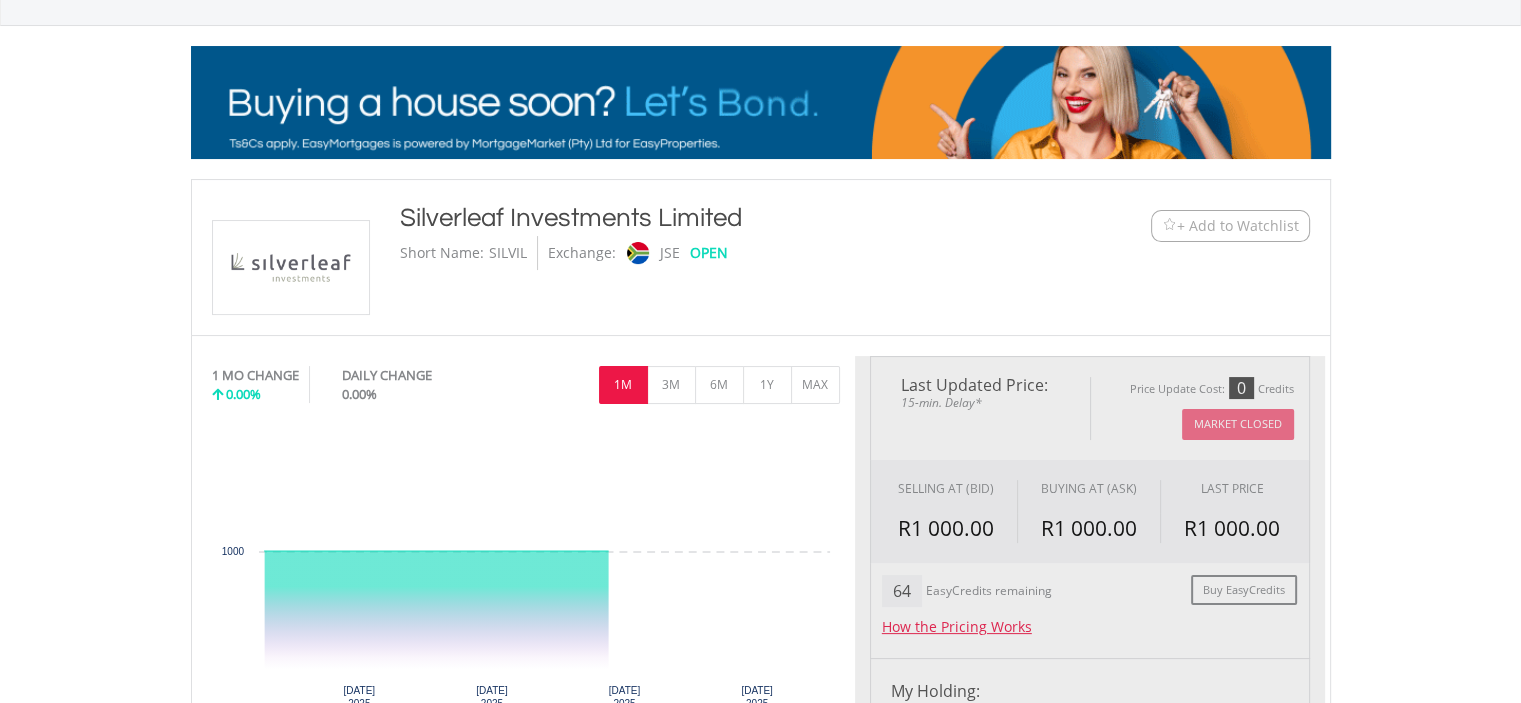 type on "******" 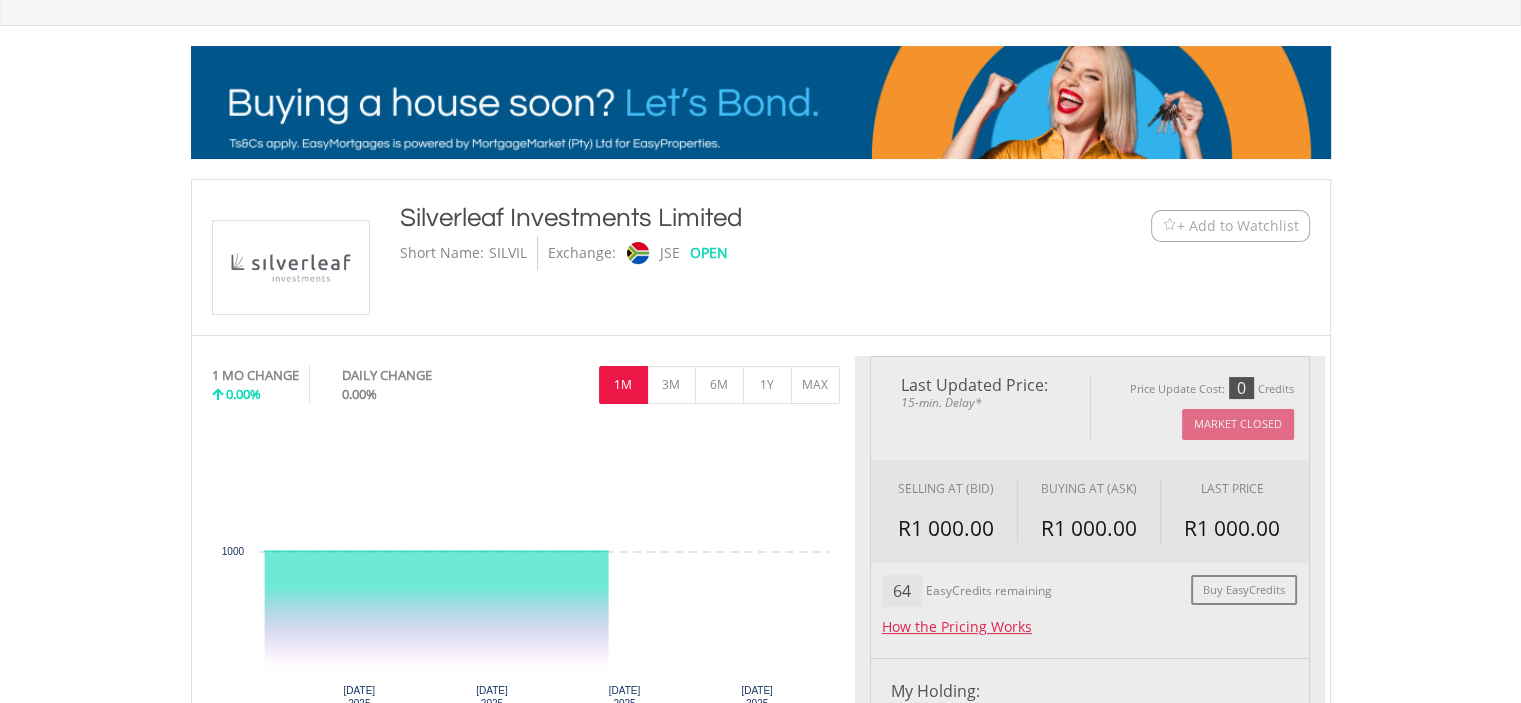 type on "******" 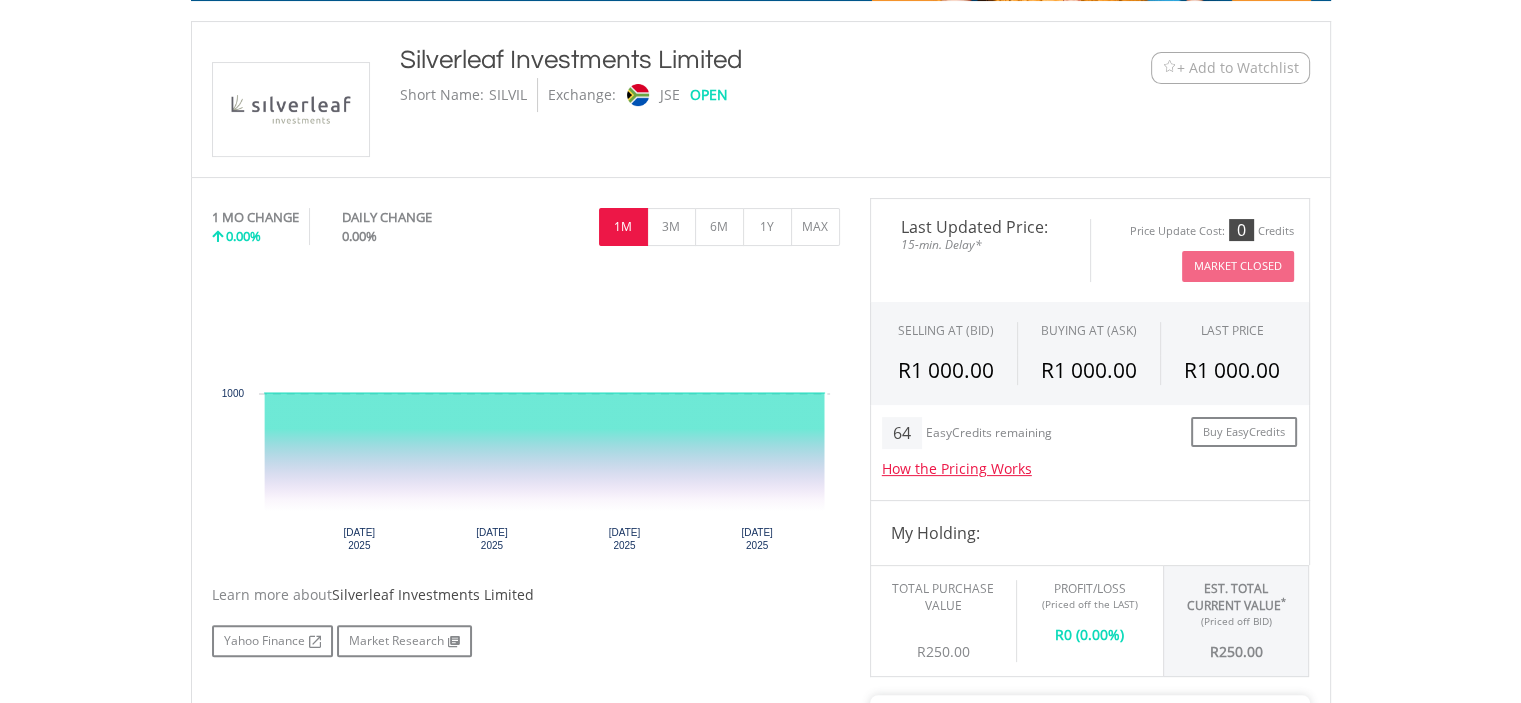 scroll, scrollTop: 418, scrollLeft: 0, axis: vertical 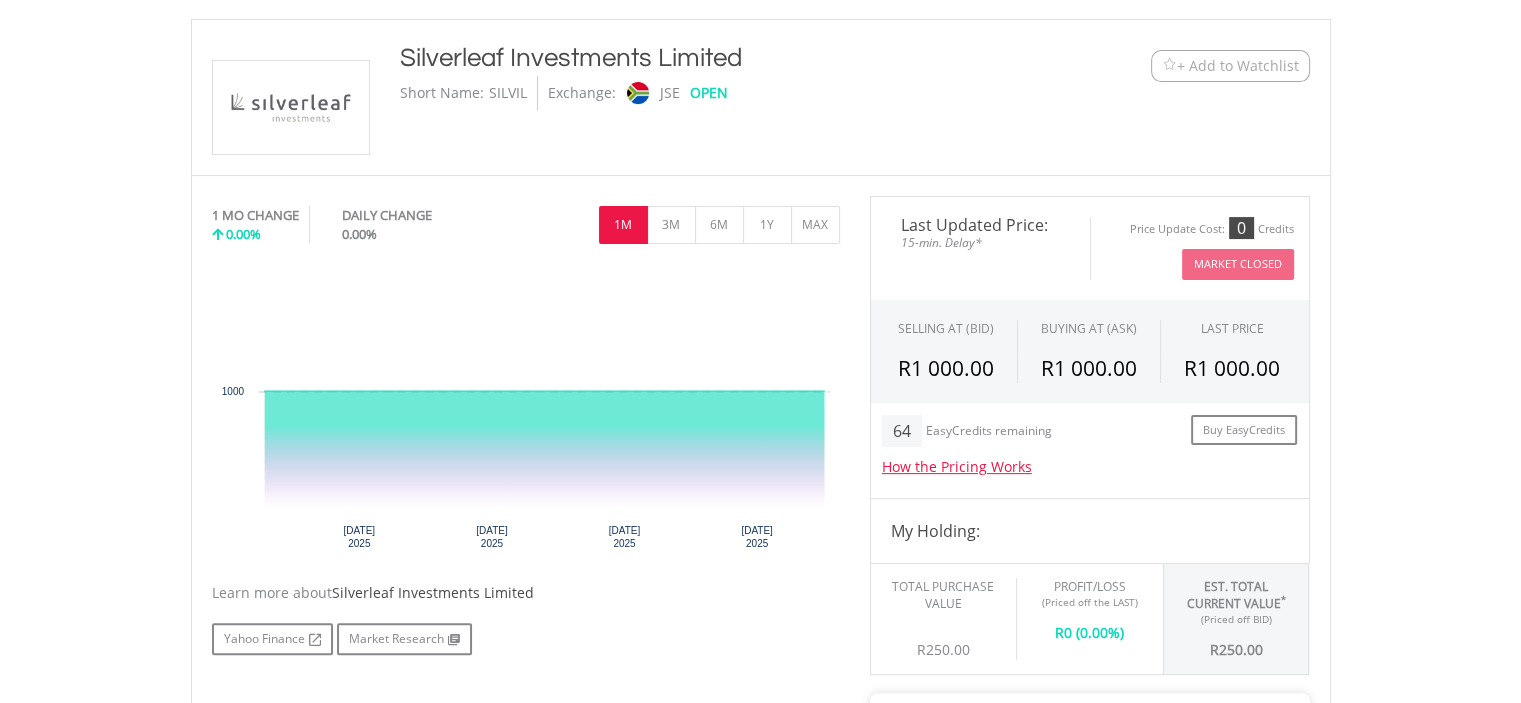 click on "Market Closed" at bounding box center [1238, 264] 